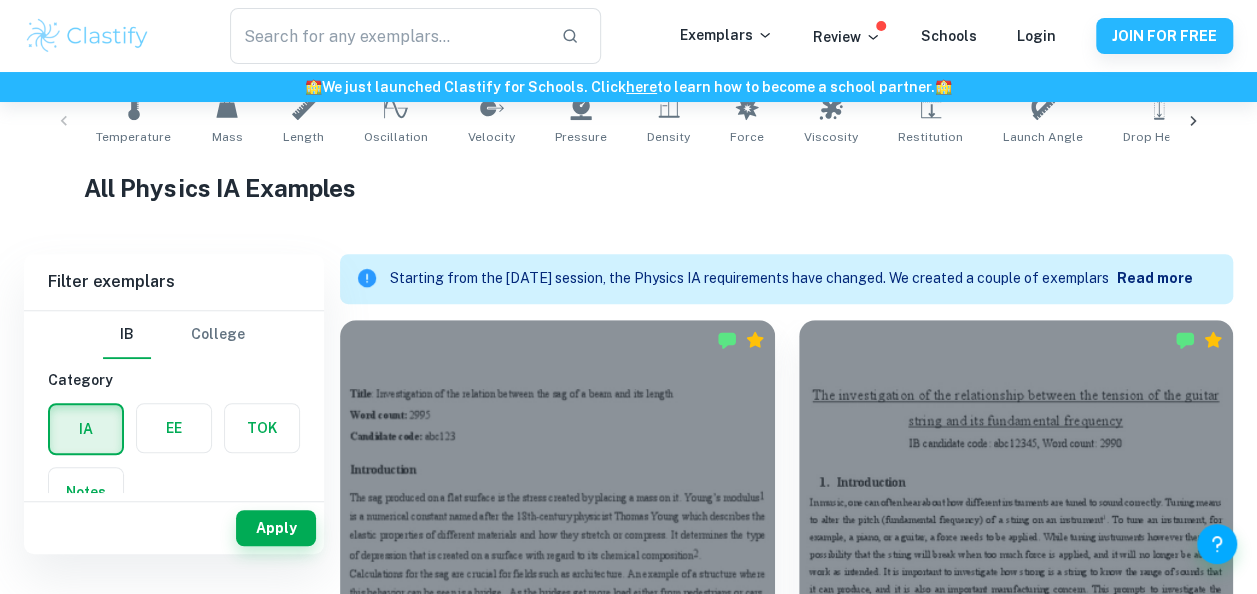 scroll, scrollTop: 422, scrollLeft: 0, axis: vertical 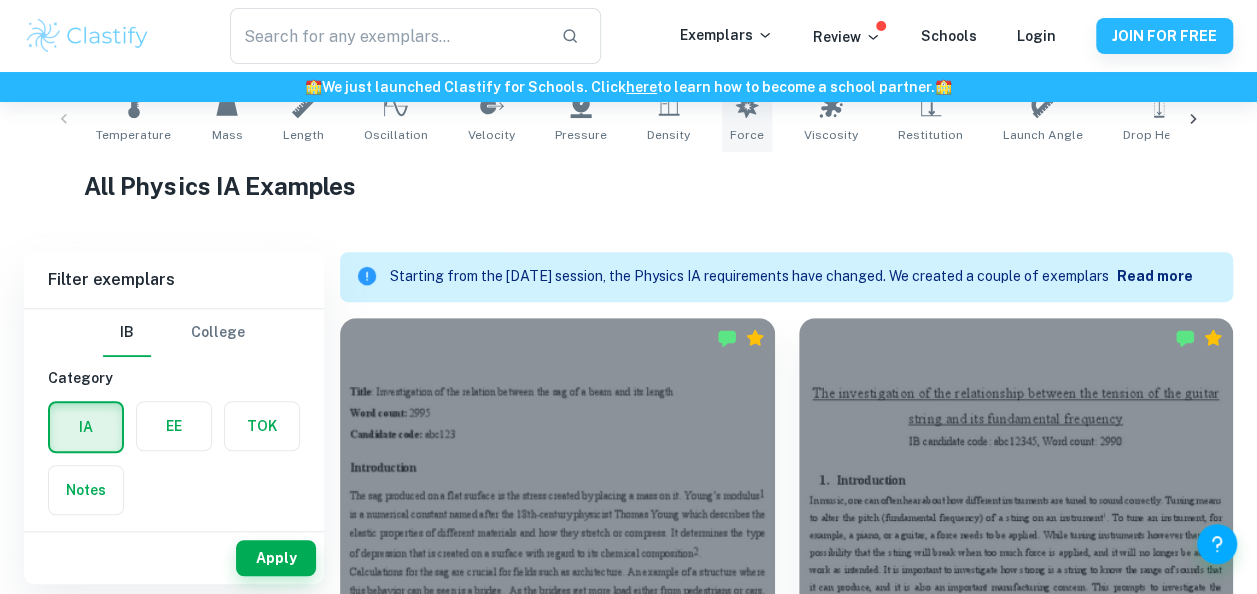 click on "Force" at bounding box center [747, 135] 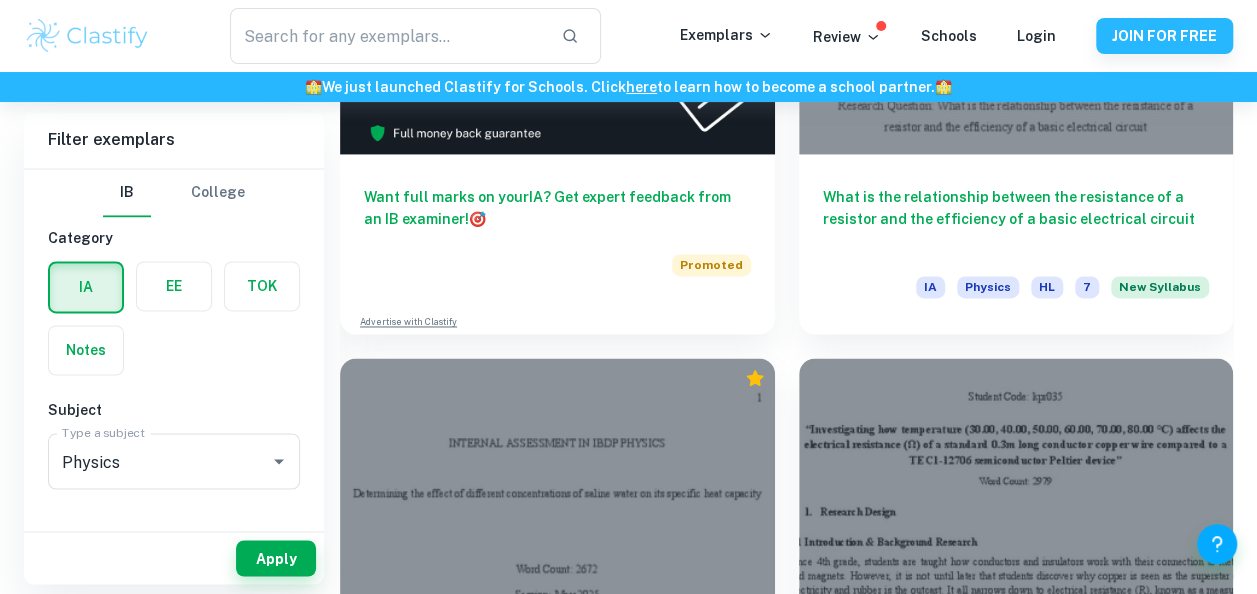 scroll, scrollTop: 1446, scrollLeft: 0, axis: vertical 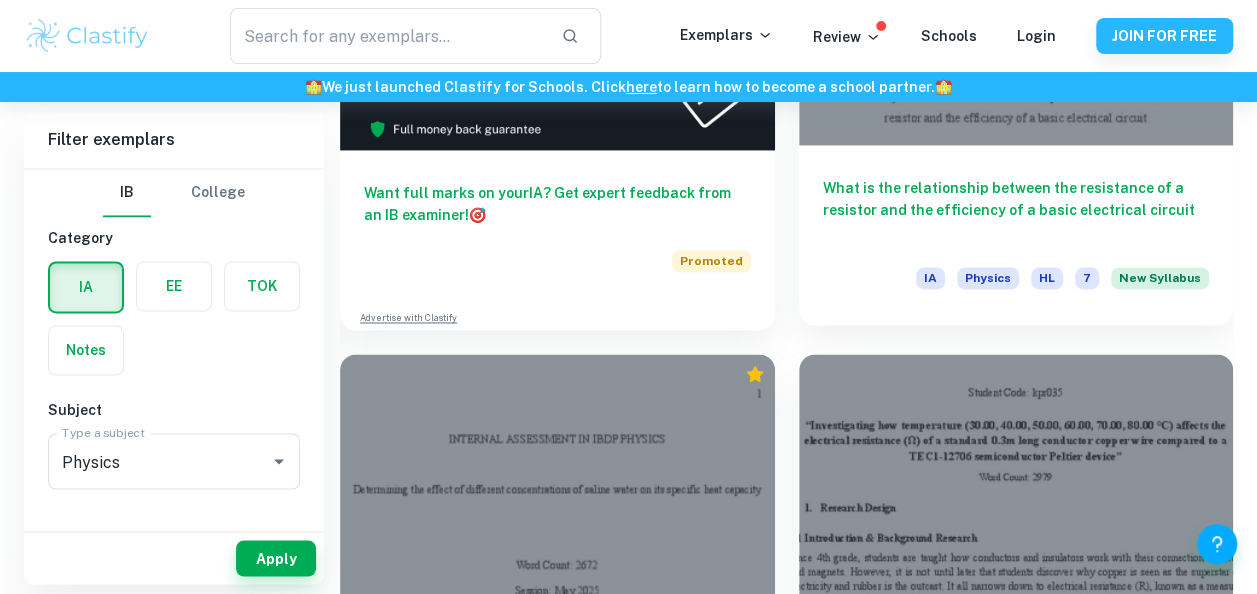 click on "What is the relationship between the resistance of a  resistor and the efficiency of a basic electrical circuit" at bounding box center (1016, 210) 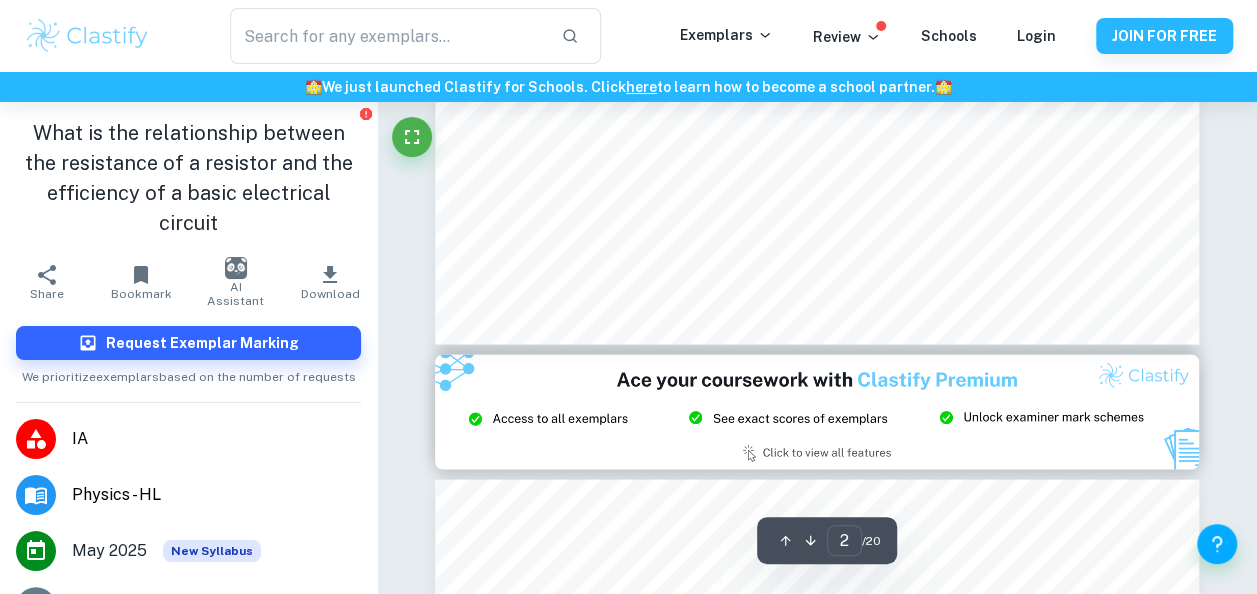 type on "3" 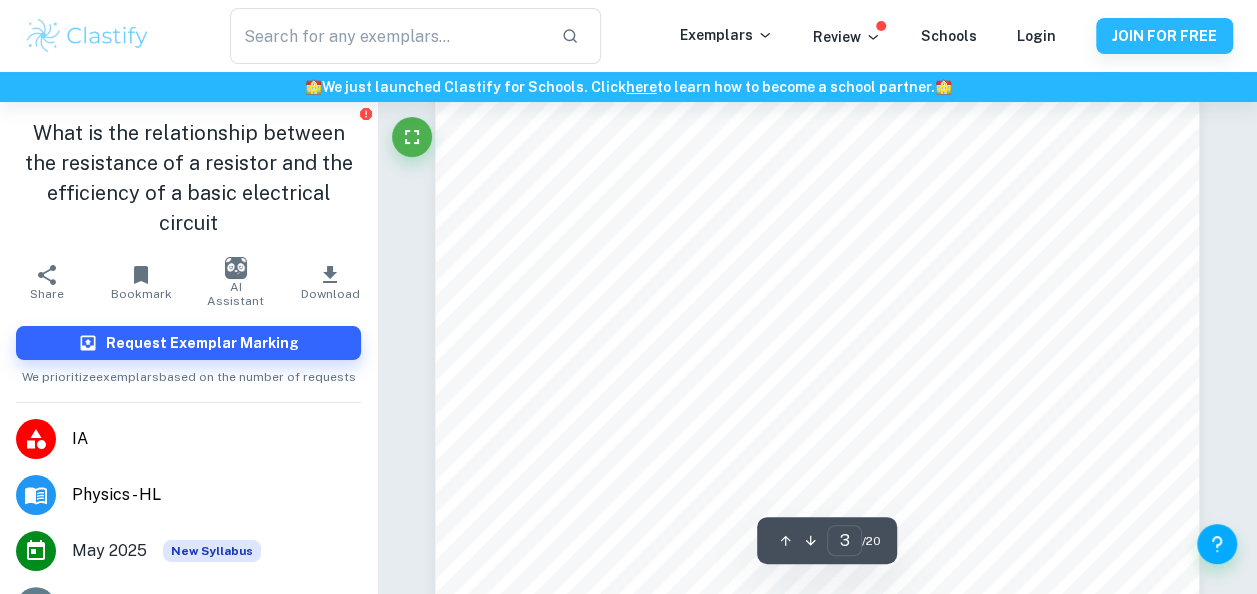scroll, scrollTop: 2304, scrollLeft: 0, axis: vertical 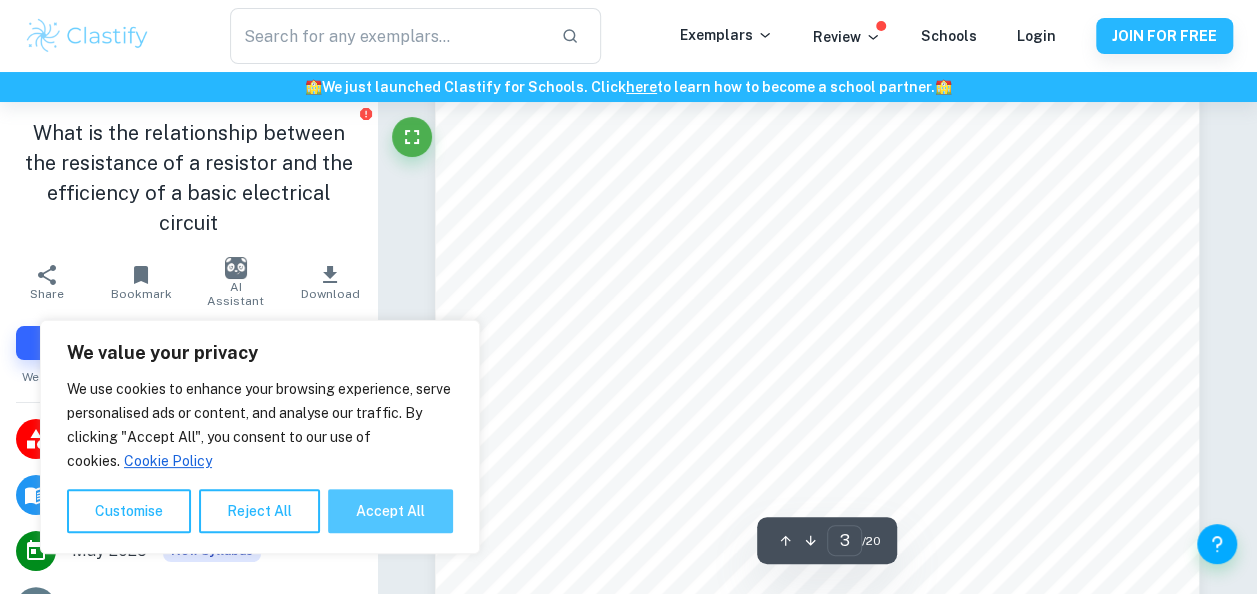 click on "Accept All" at bounding box center [390, 511] 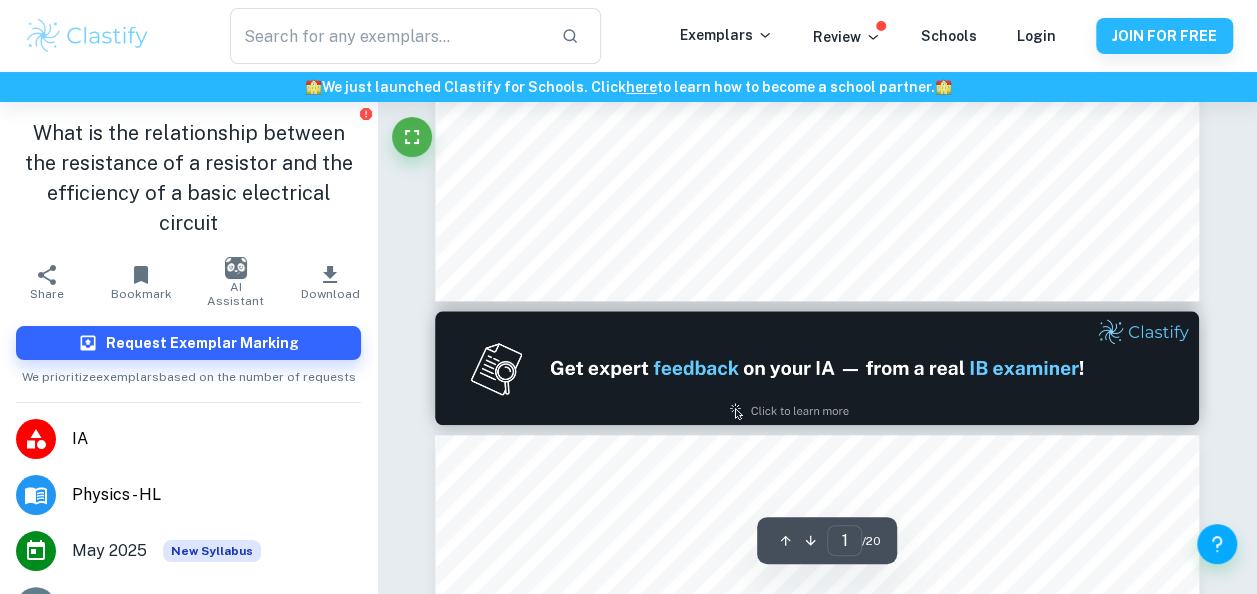scroll, scrollTop: 0, scrollLeft: 0, axis: both 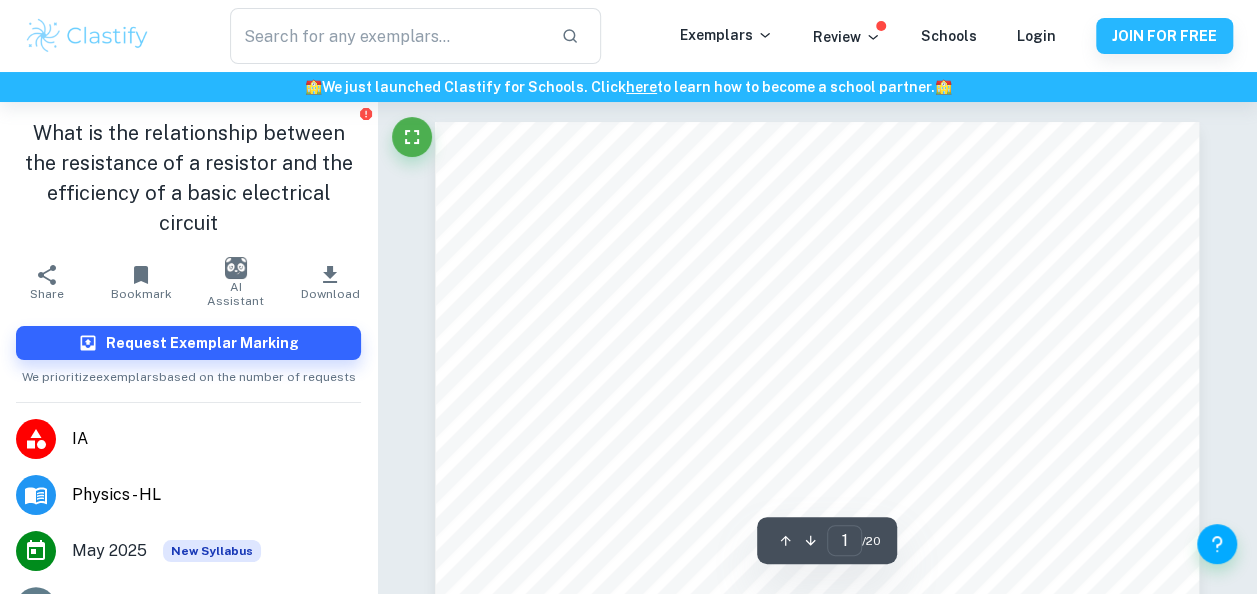 click 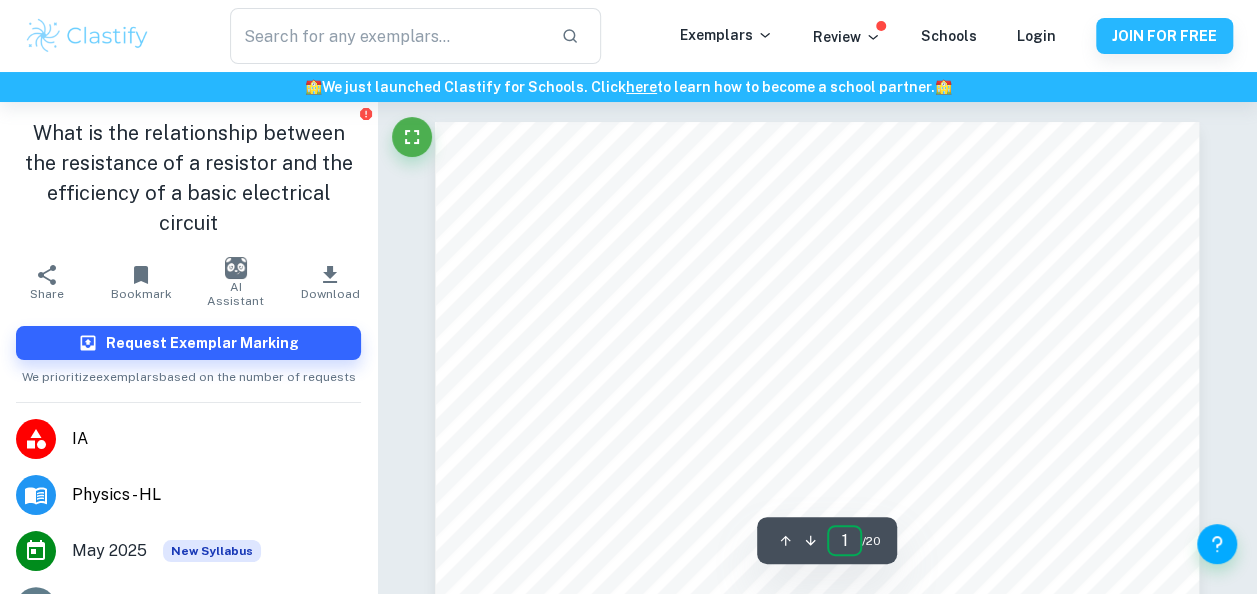 click on "1" at bounding box center (844, 540) 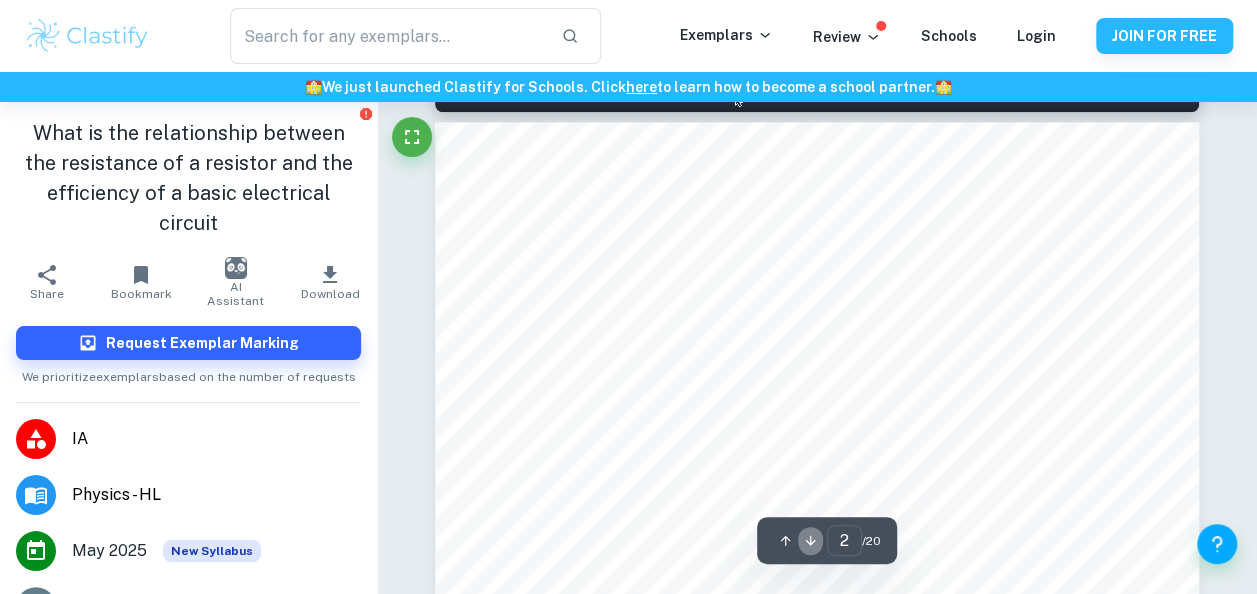 click 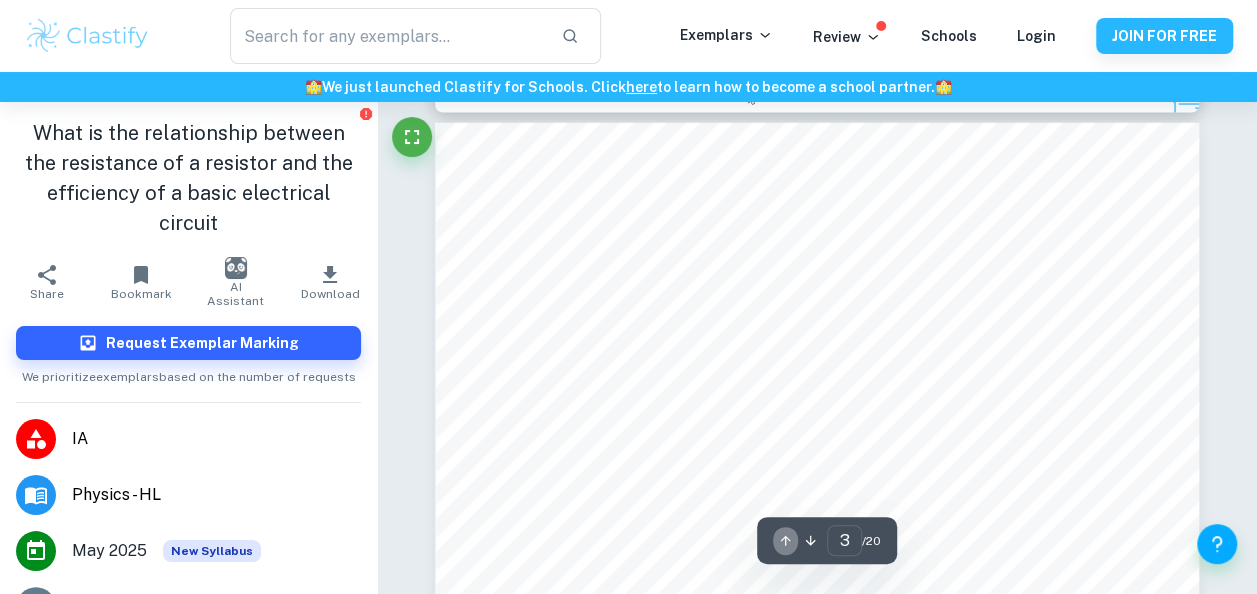 click 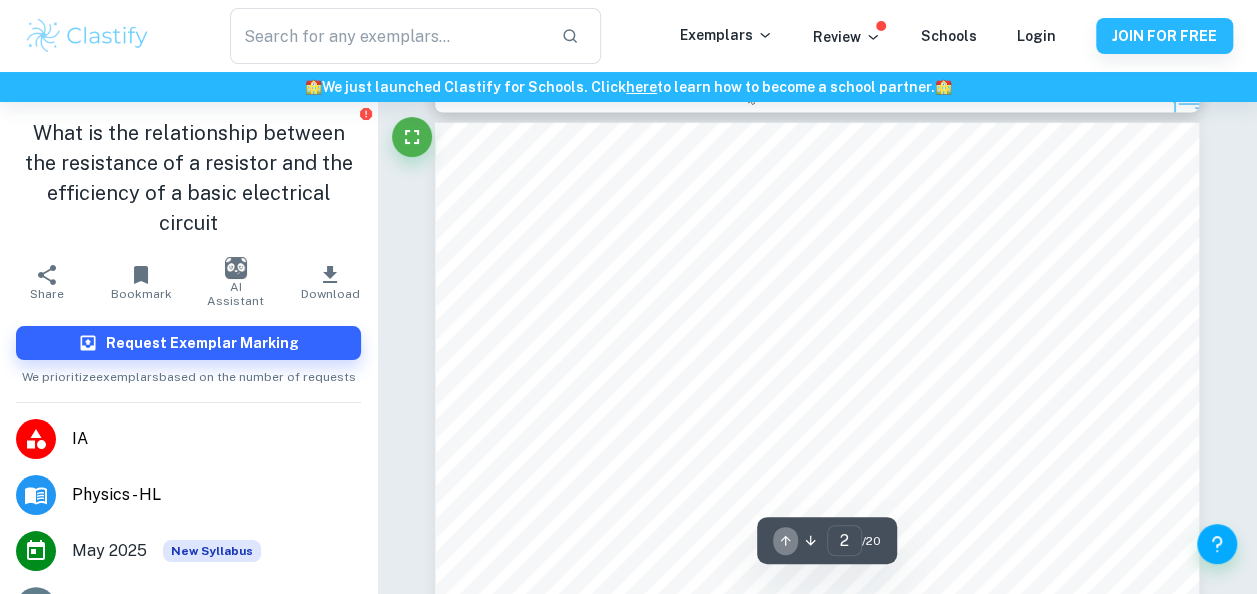 scroll, scrollTop: 1121, scrollLeft: 0, axis: vertical 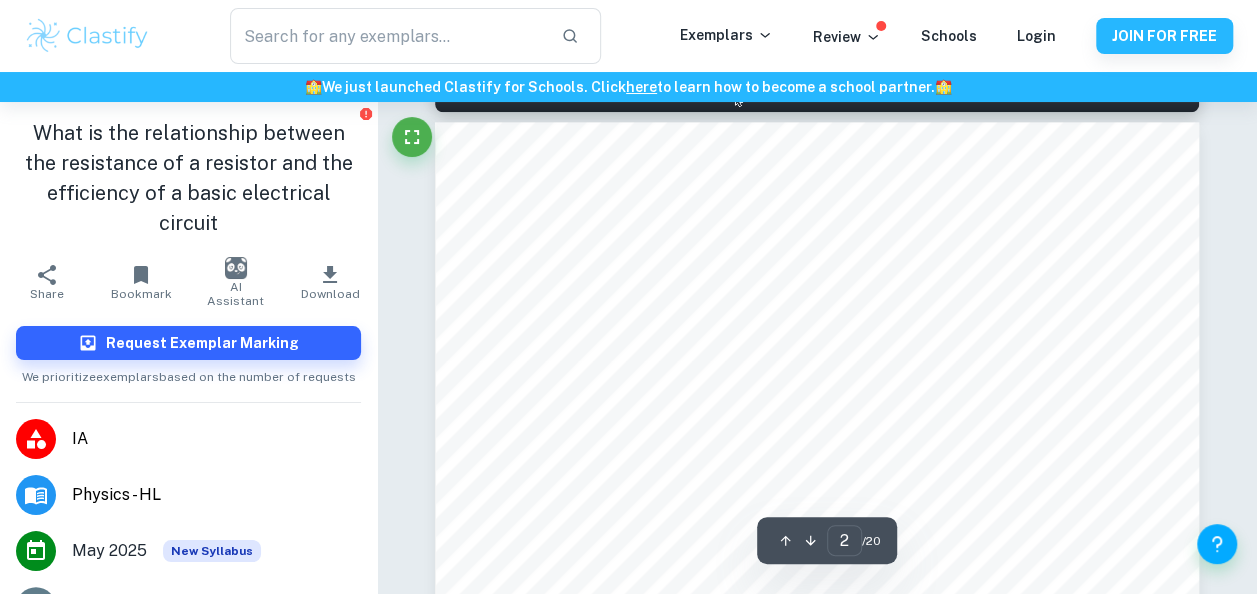 click 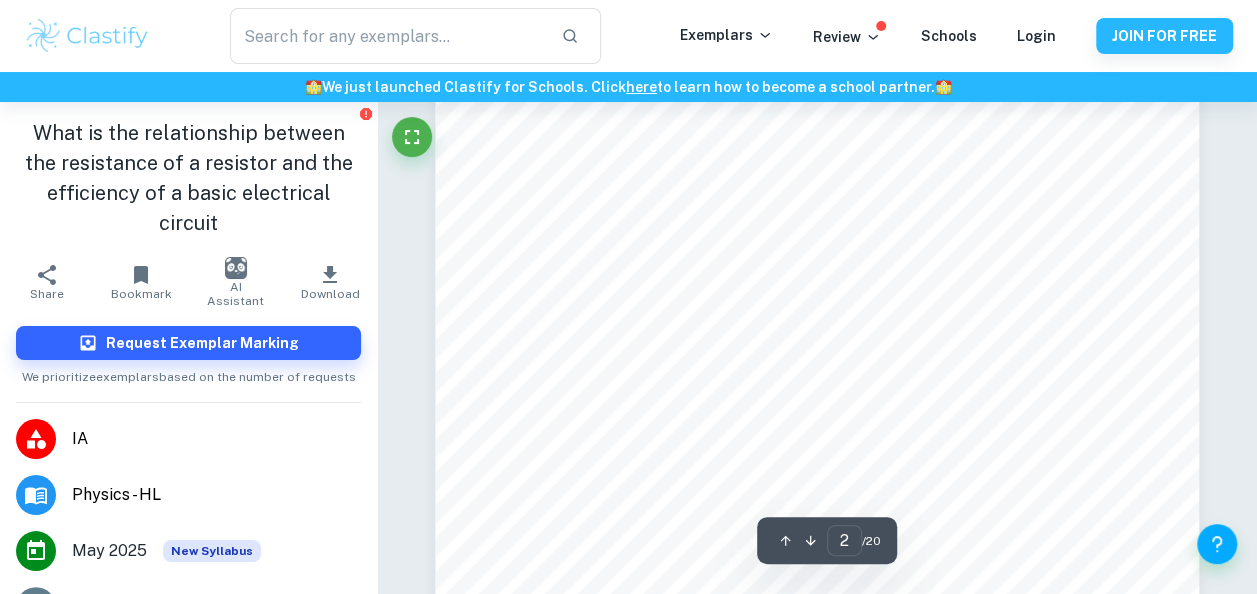 scroll, scrollTop: 1348, scrollLeft: 0, axis: vertical 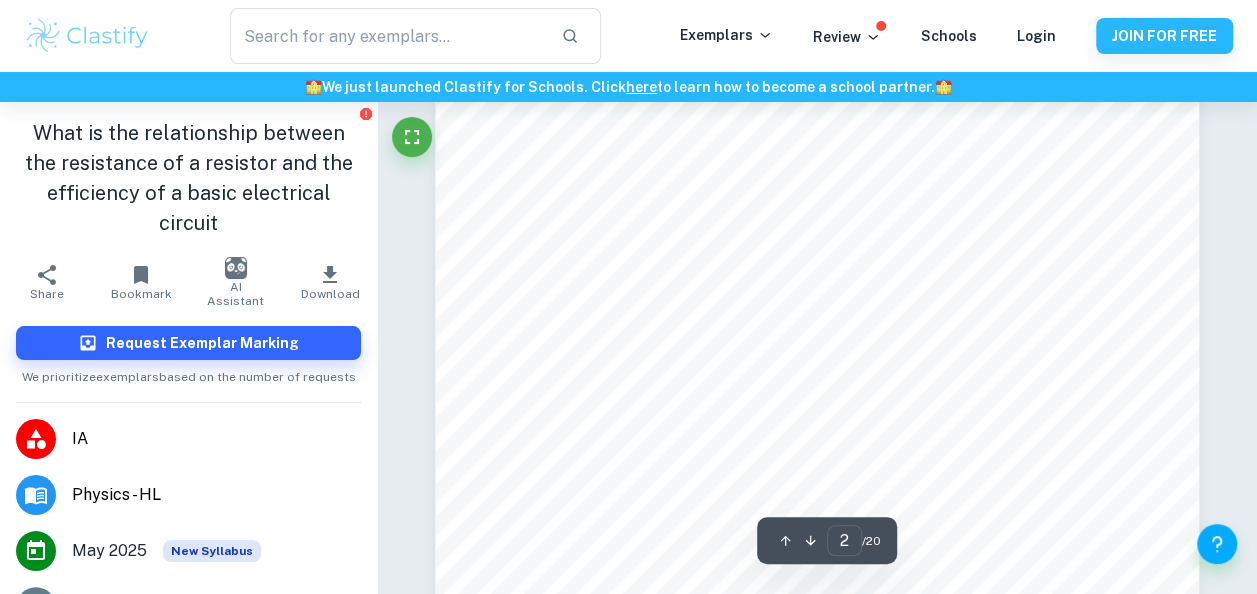 click 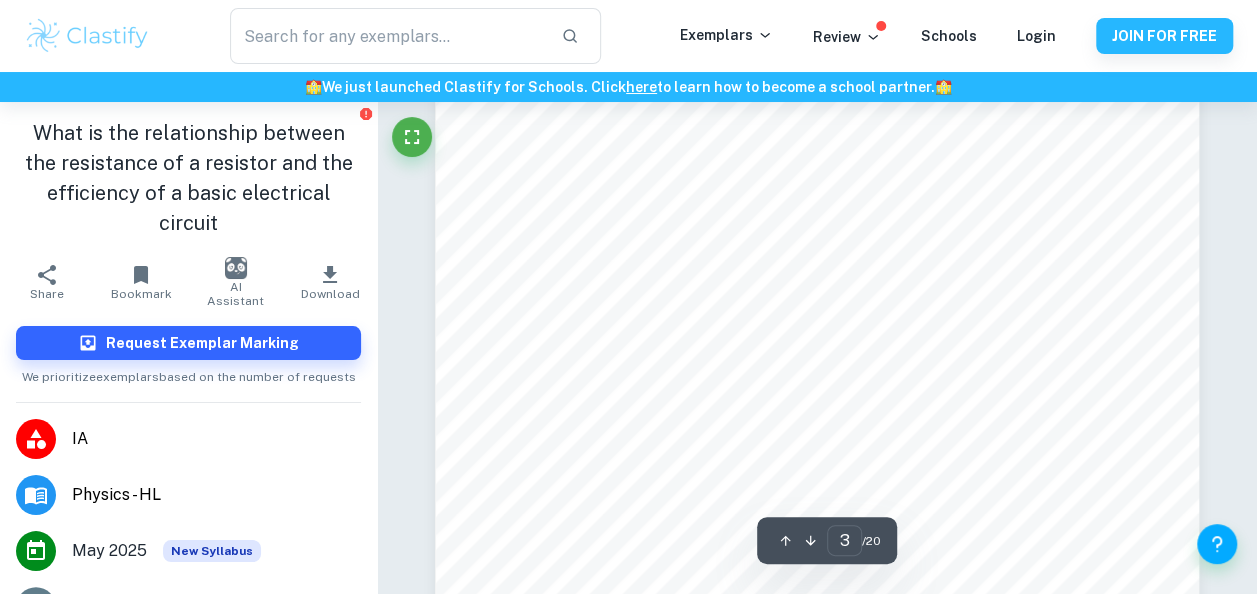 scroll, scrollTop: 2242, scrollLeft: 0, axis: vertical 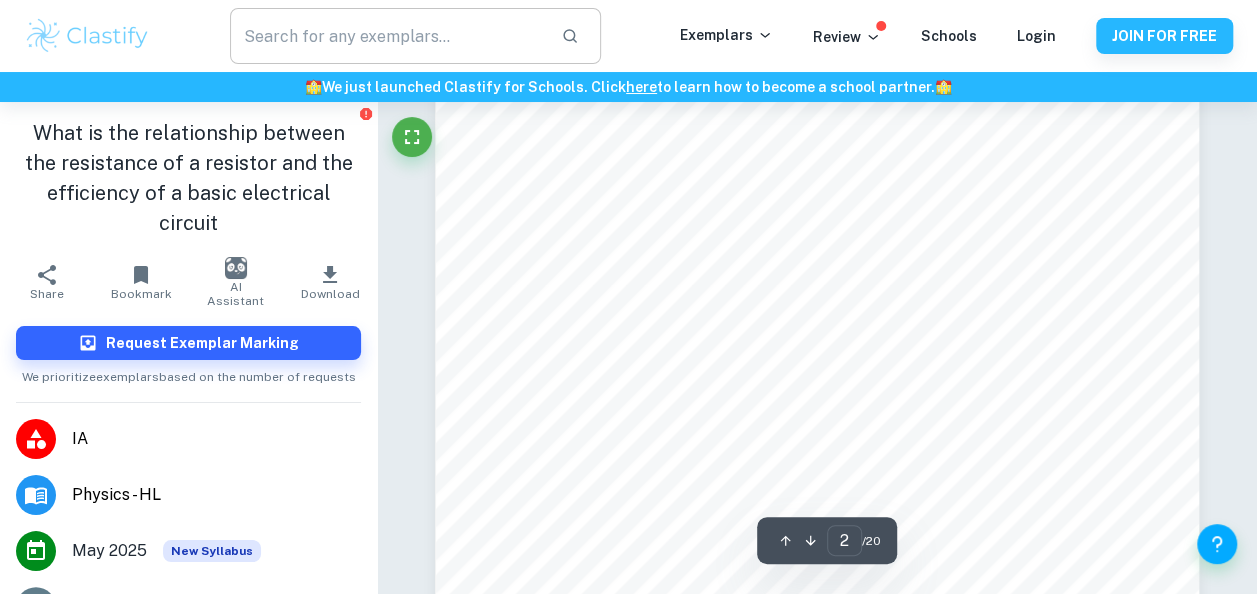 click at bounding box center [387, 36] 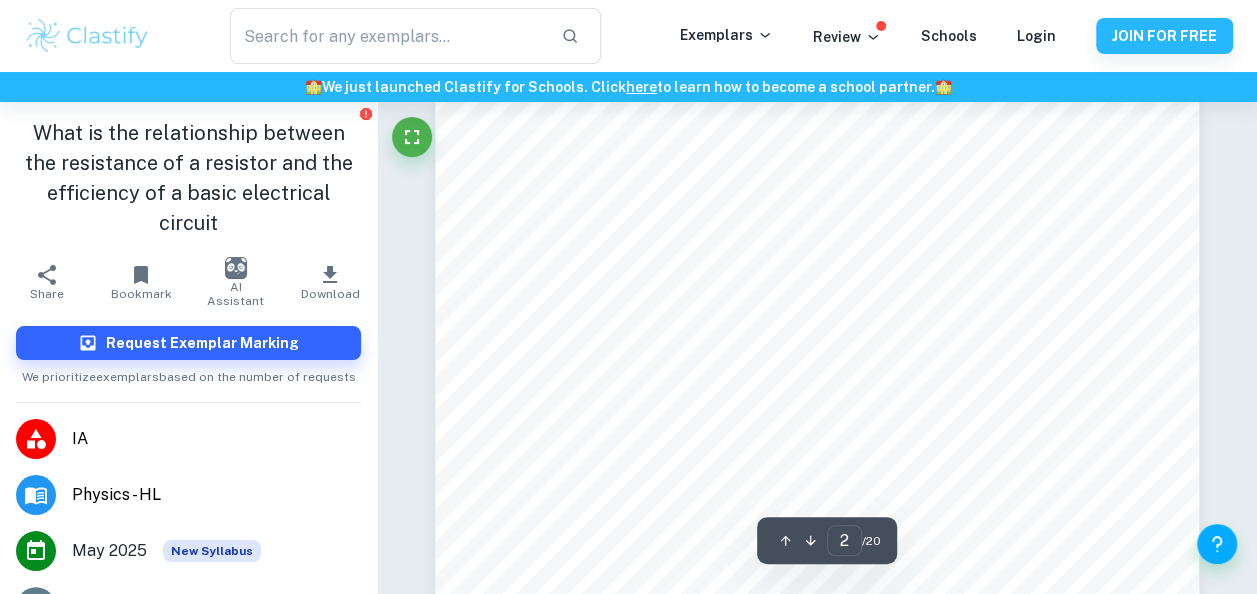 click on "We value your privacy We use cookies to enhance your browsing experience, serve personalised ads or content, and analyse our traffic. By clicking "Accept All", you consent to our use of cookies.   Cookie Policy Customise   Reject All   Accept All   Customise Consent Preferences   We use cookies to help you navigate efficiently and perform certain functions. You will find detailed information about all cookies under each consent category below. The cookies that are categorised as "Necessary" are stored on your browser as they are essential for enabling the basic functionalities of the site. ...  Show more For more information on how Google's third-party cookies operate and handle your data, see:   Google Privacy Policy Necessary Always Active Necessary cookies are required to enable the basic features of this site, such as providing secure log-in or adjusting your consent preferences. These cookies do not store any personally identifiable data. Functional Analytics Performance Advertisement Uncategorised" at bounding box center (628, -900) 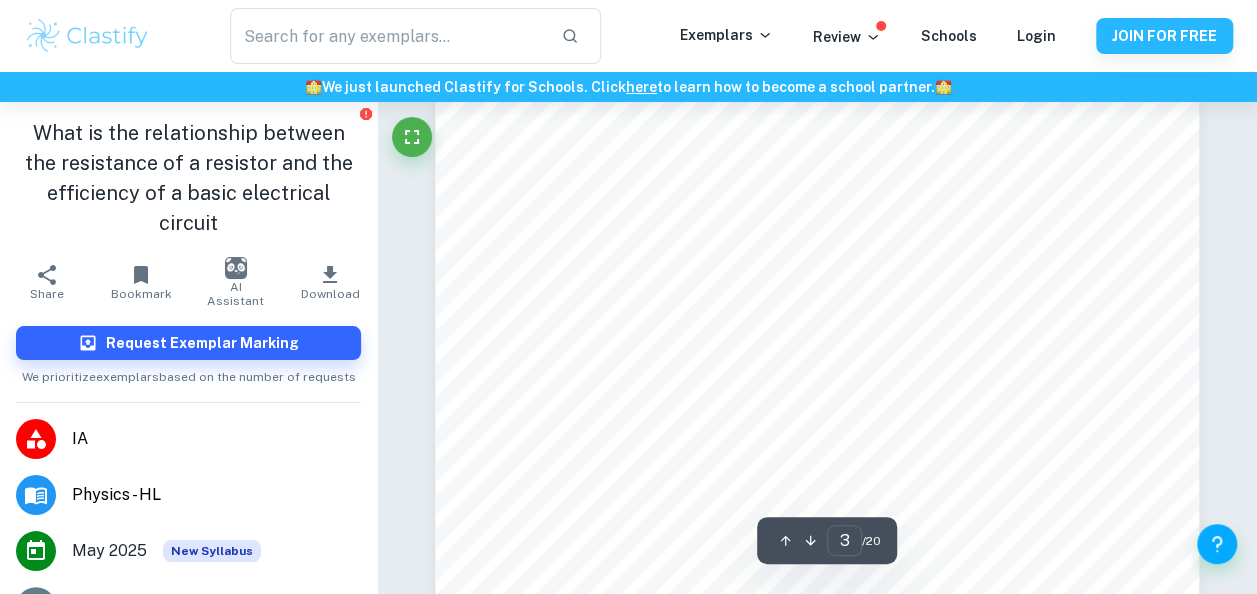 scroll, scrollTop: 2295, scrollLeft: 0, axis: vertical 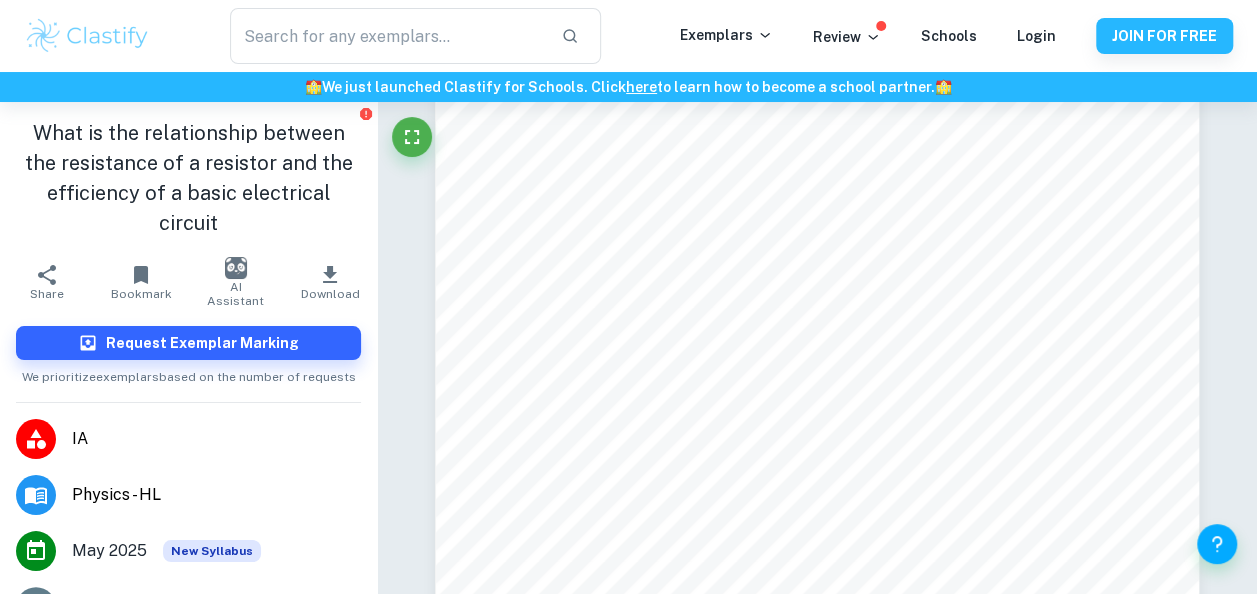 click 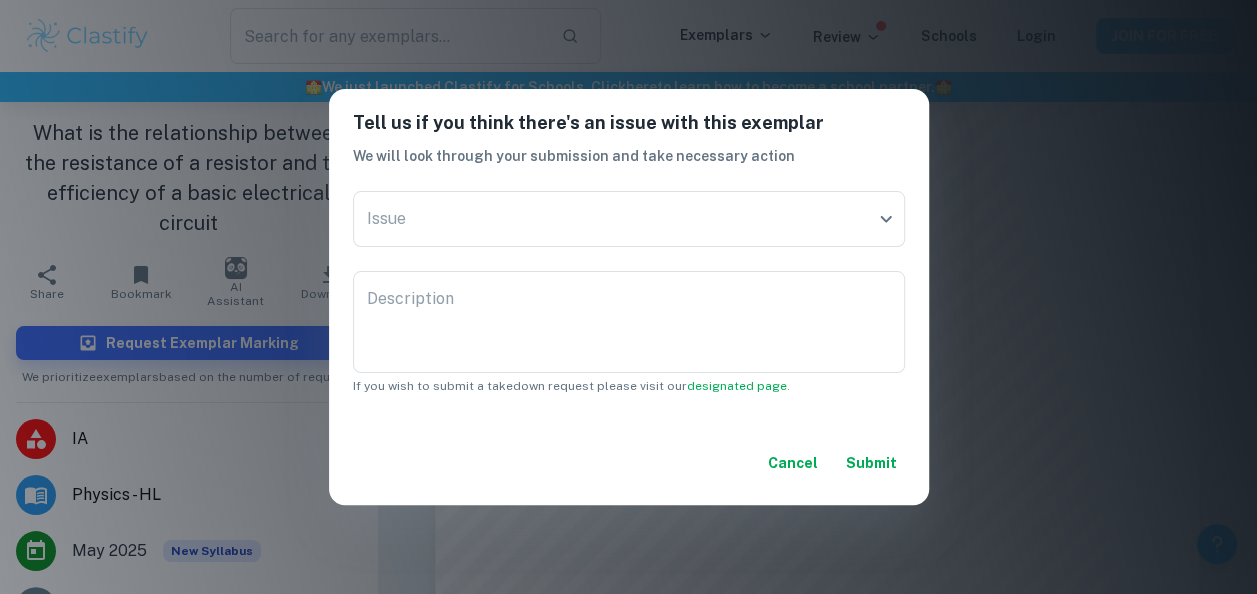 click on "Cancel" at bounding box center (793, 463) 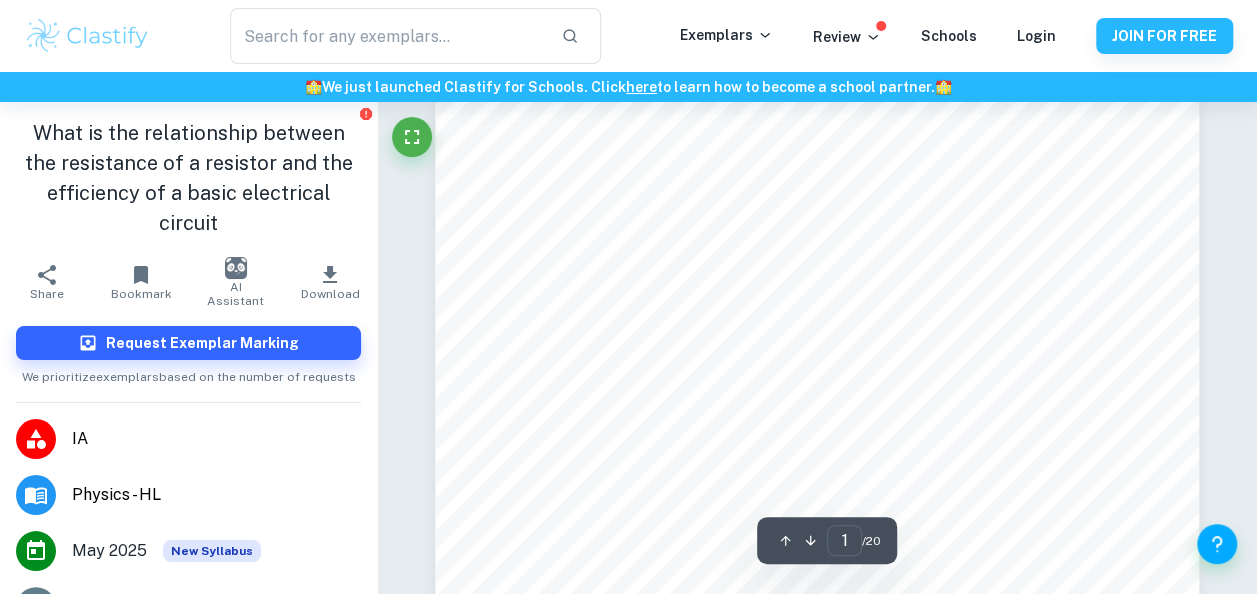 scroll, scrollTop: 0, scrollLeft: 0, axis: both 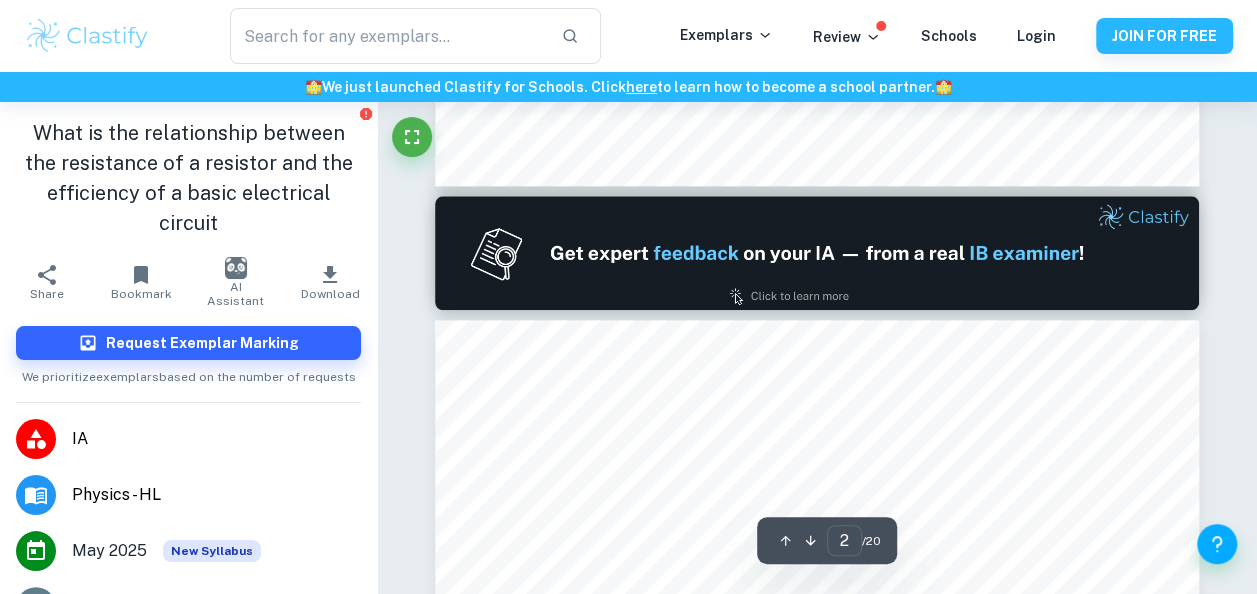type on "1" 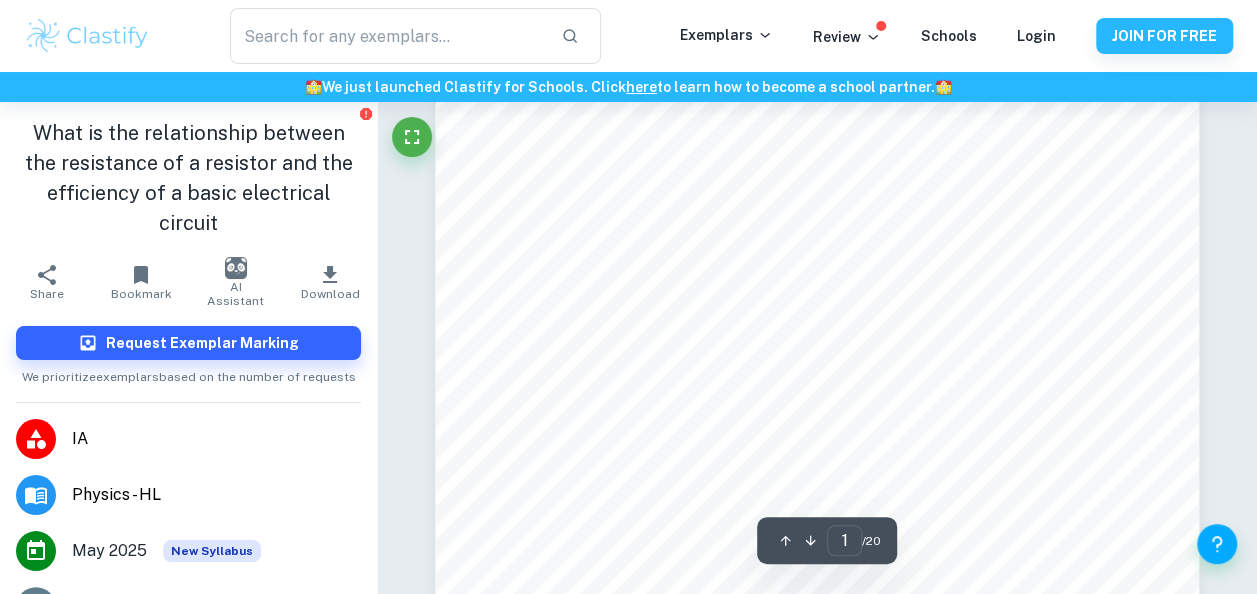 scroll, scrollTop: 302, scrollLeft: 0, axis: vertical 